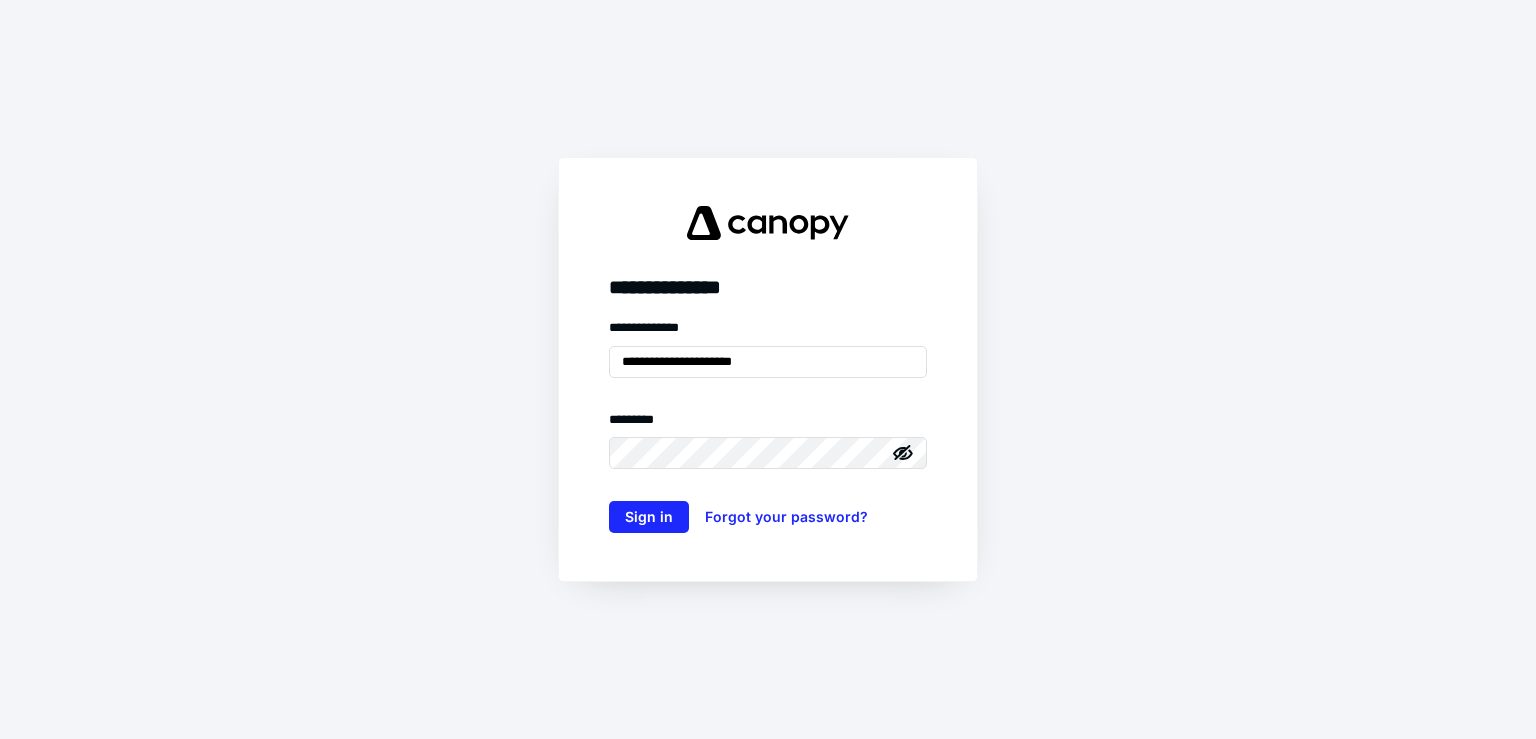 scroll, scrollTop: 0, scrollLeft: 0, axis: both 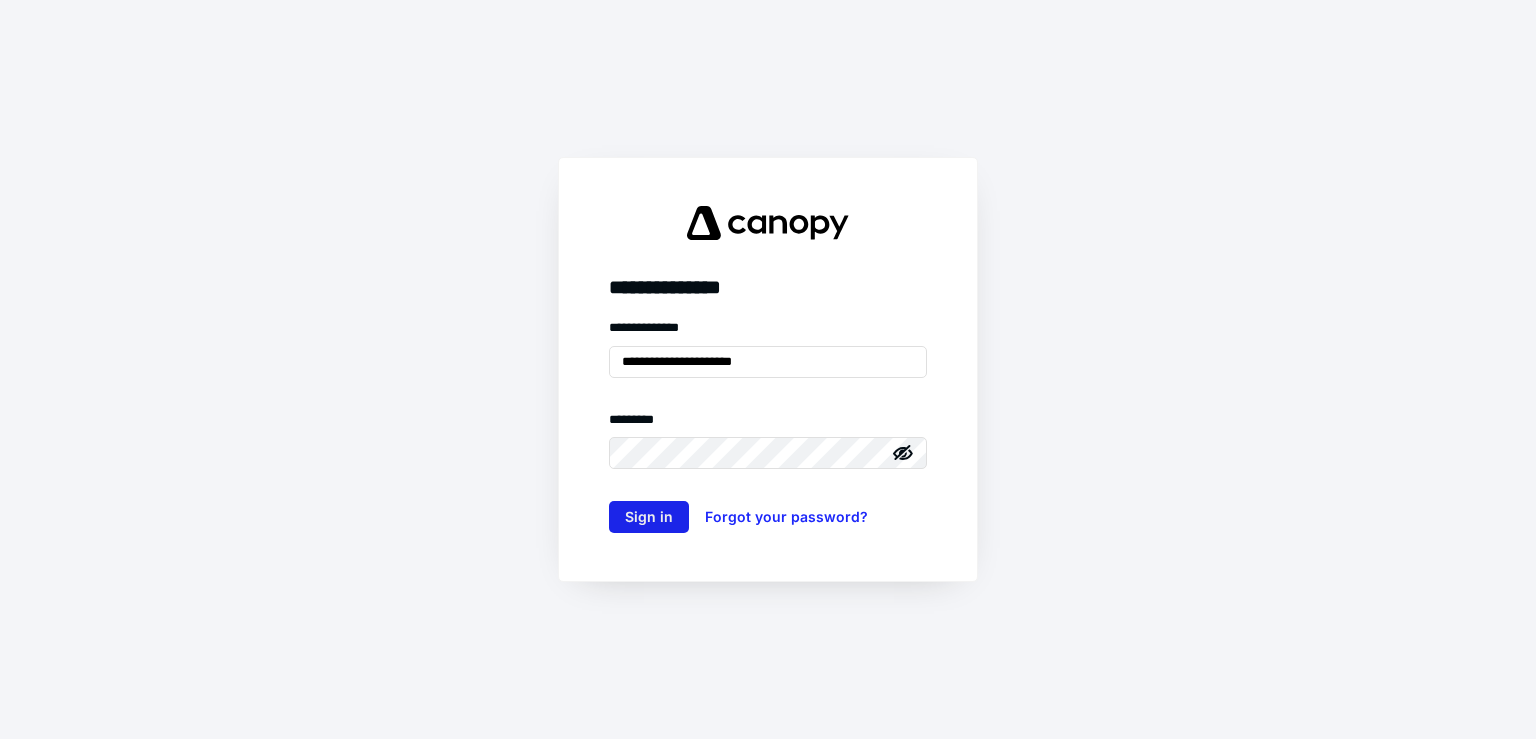 type on "**********" 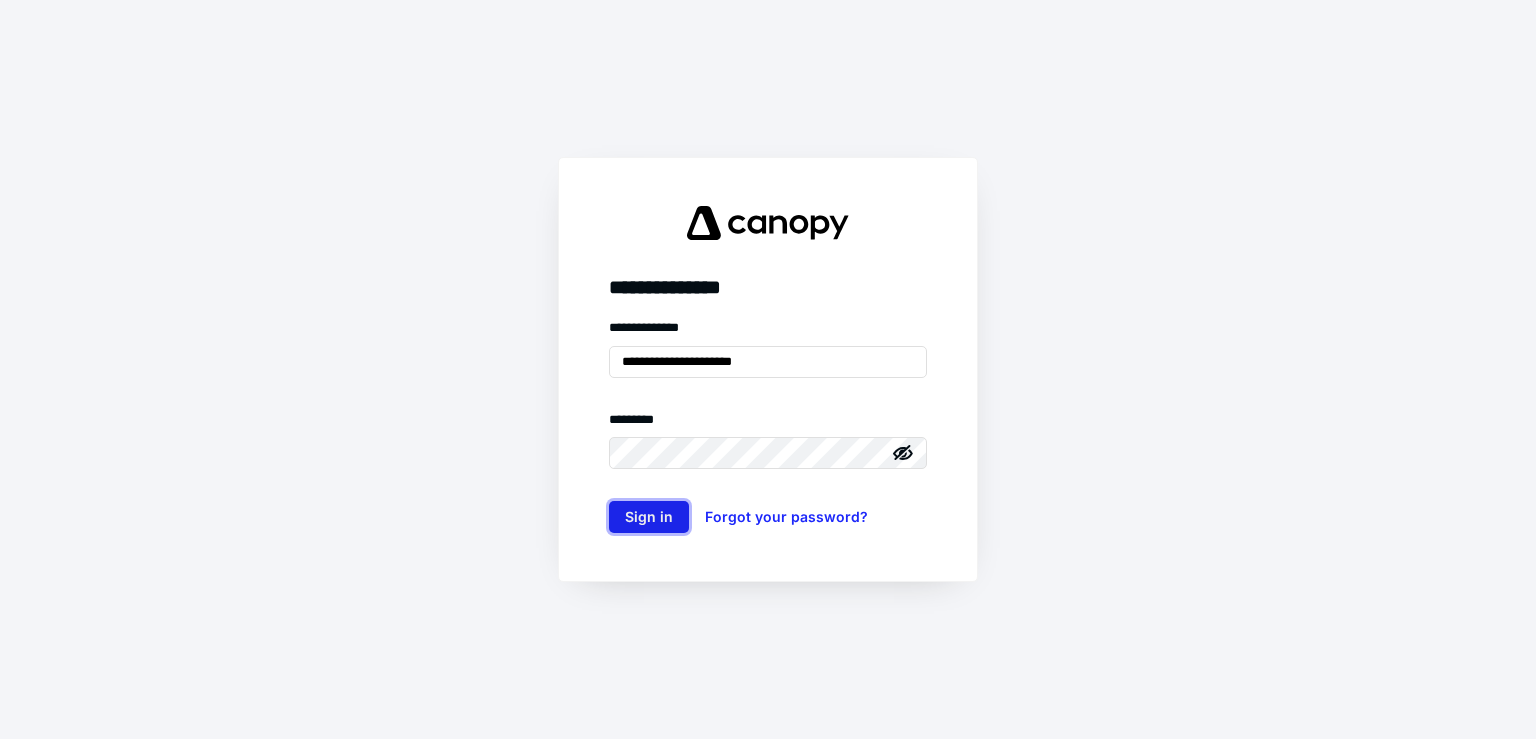 click on "Sign in" at bounding box center [649, 517] 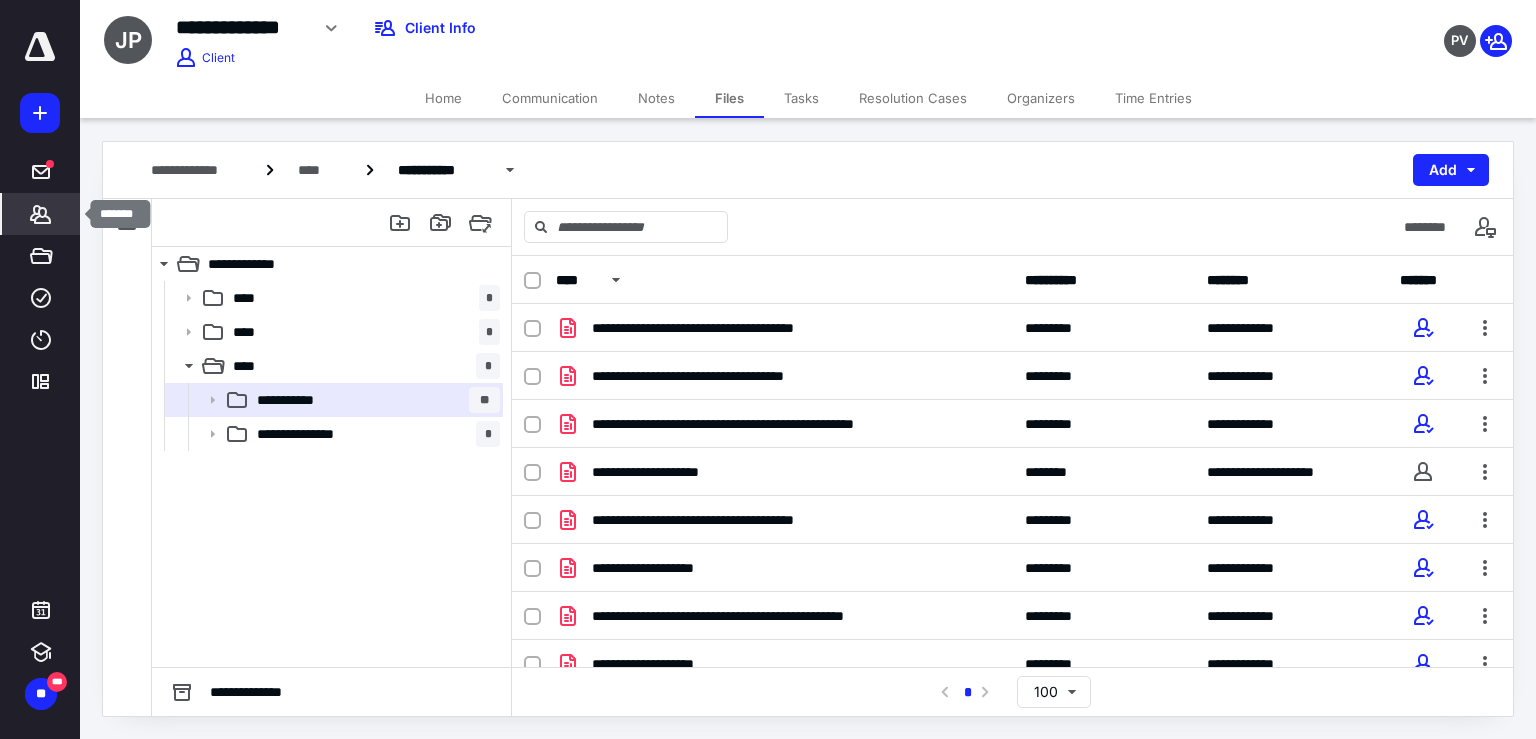 click 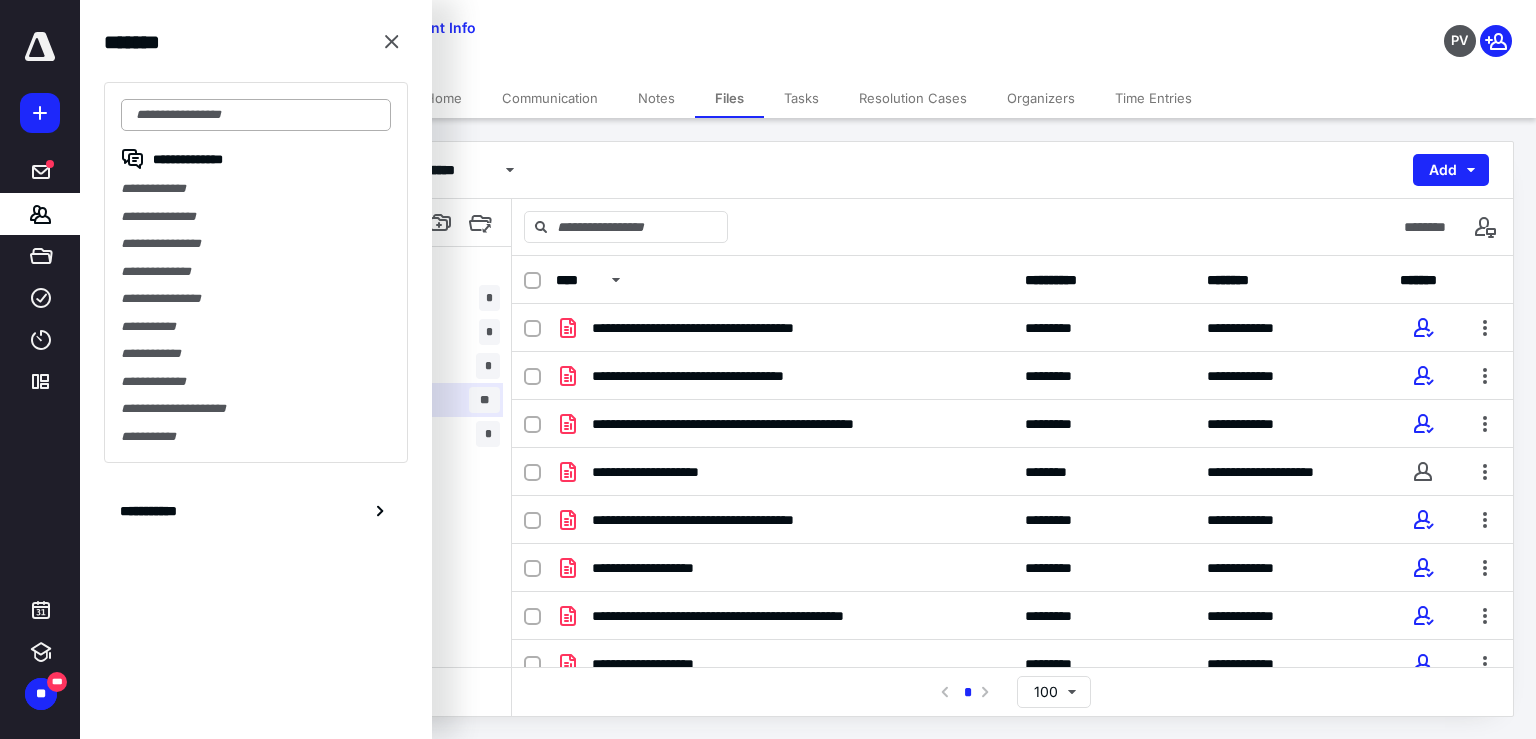 click at bounding box center (256, 115) 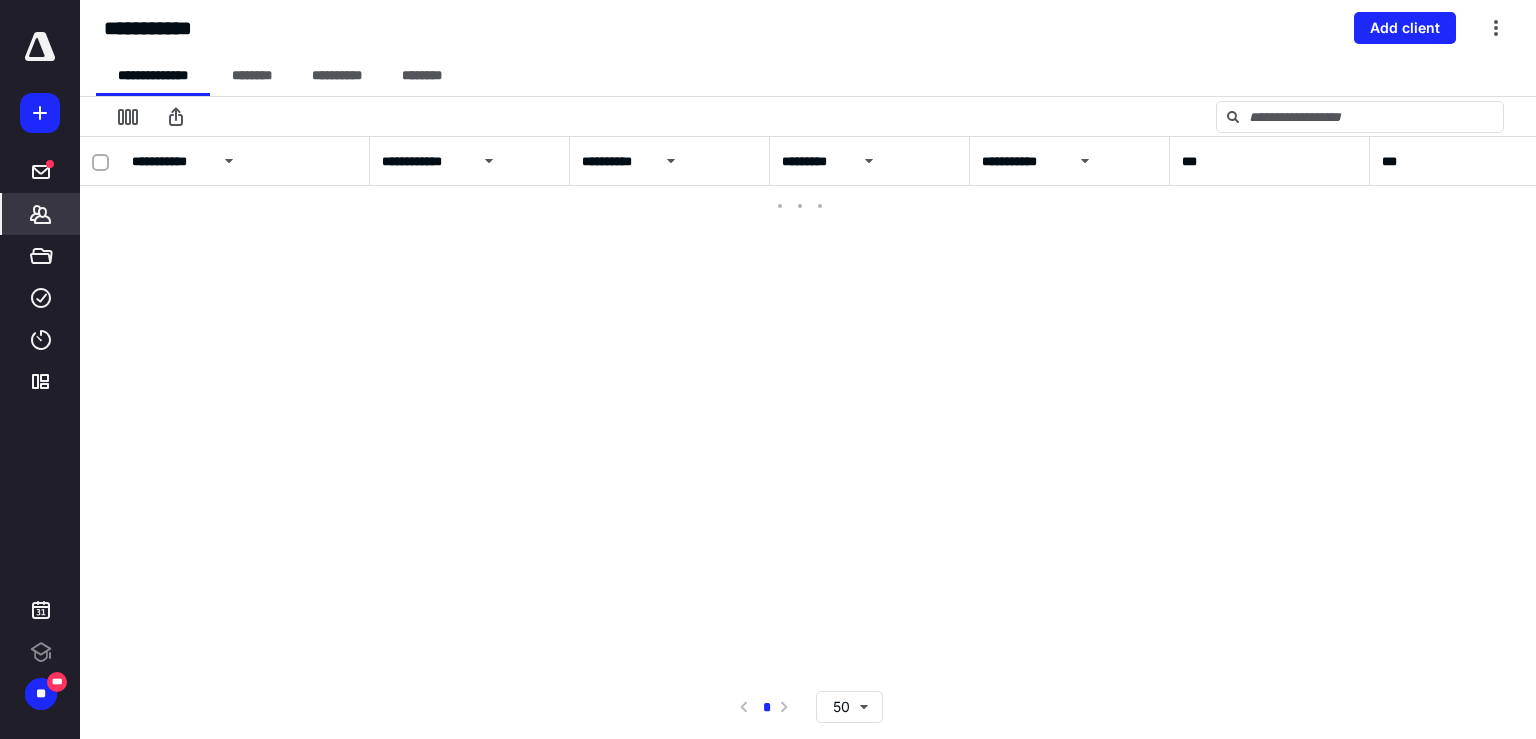 scroll, scrollTop: 0, scrollLeft: 0, axis: both 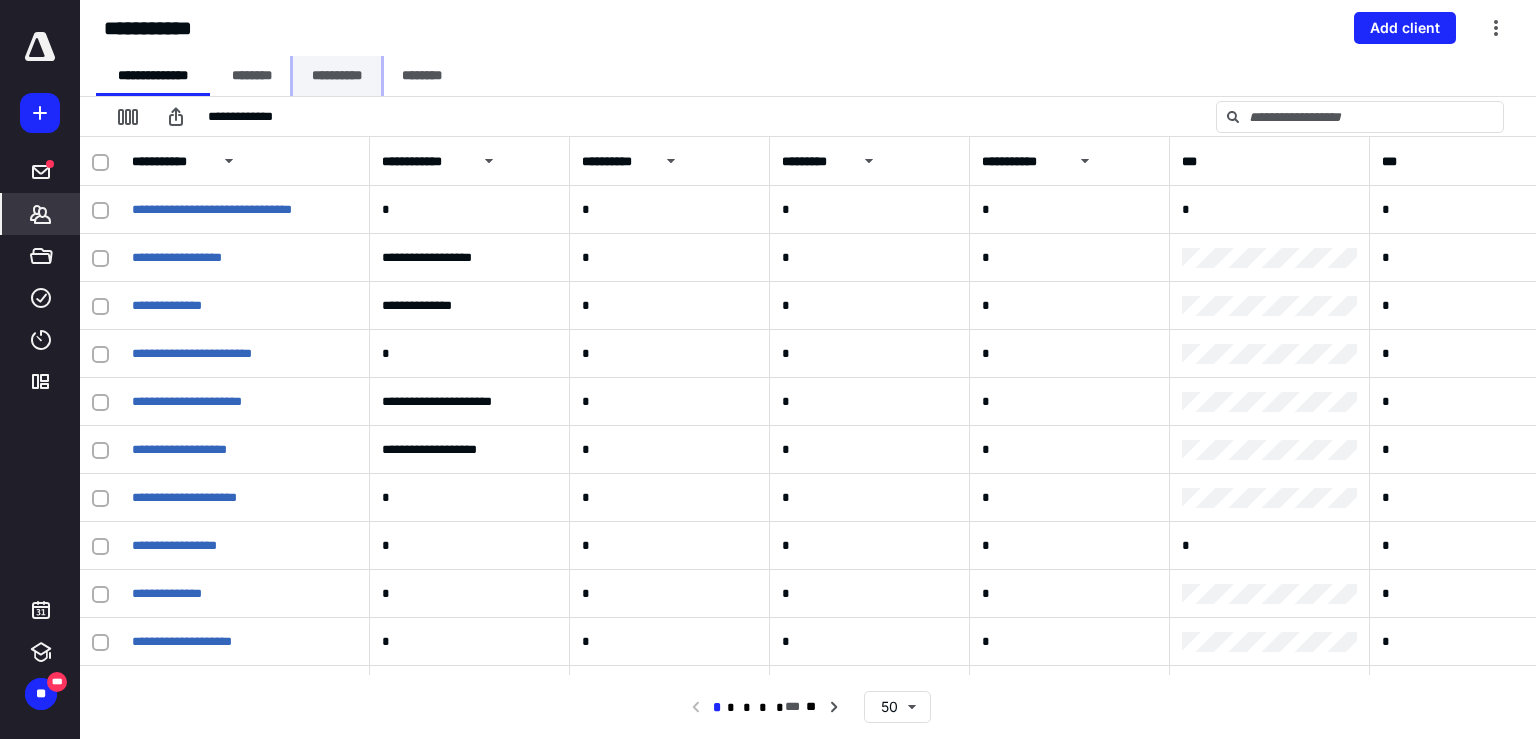 click on "**********" at bounding box center [337, 76] 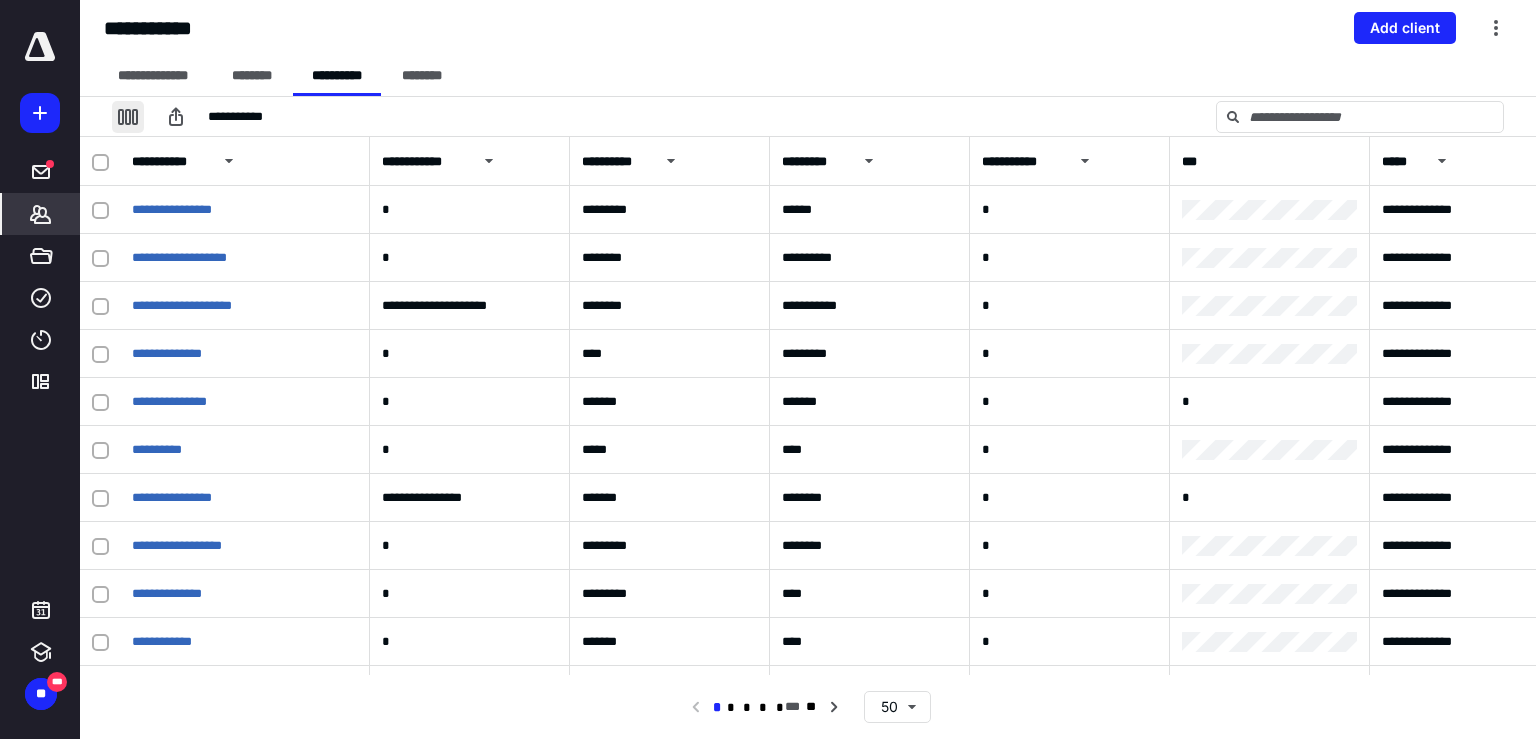 click at bounding box center [128, 117] 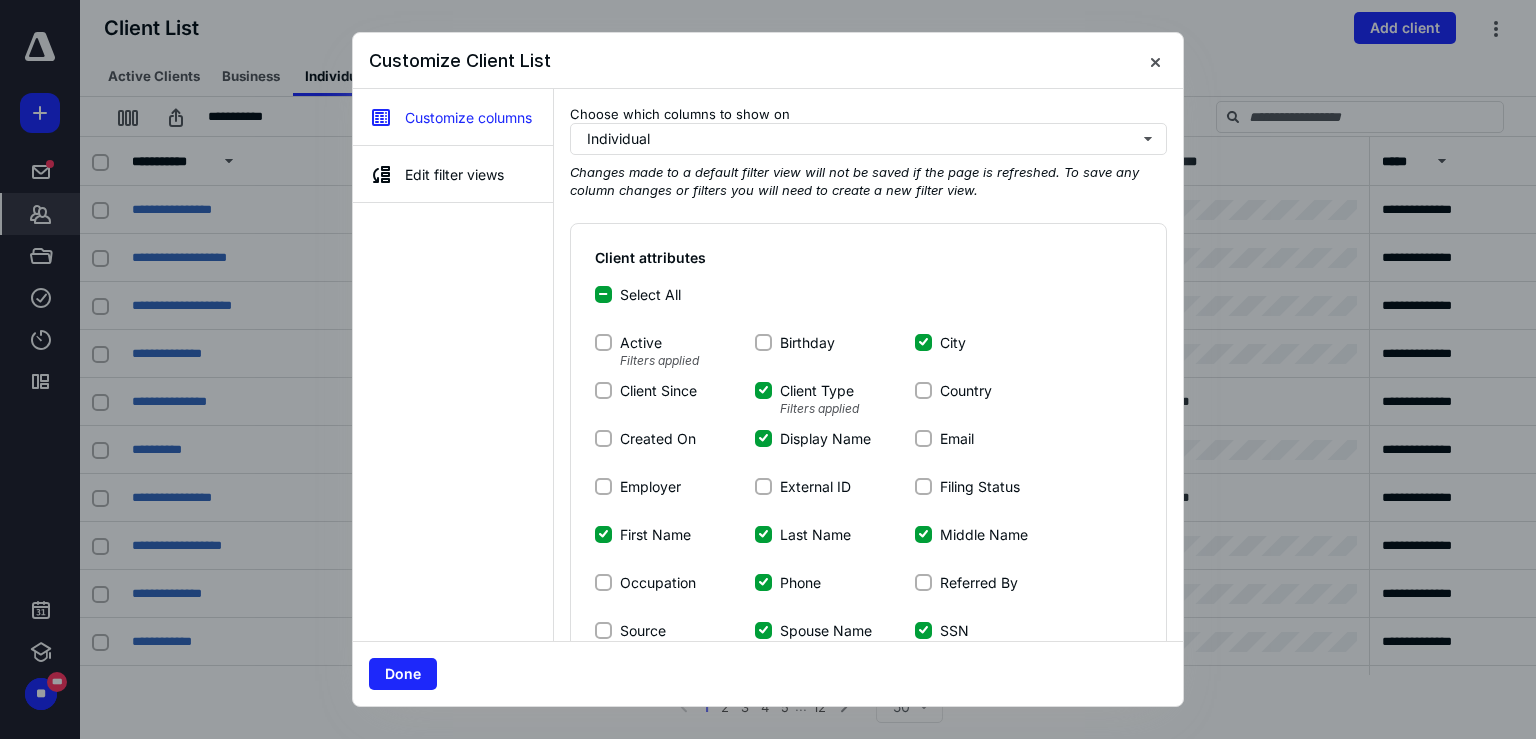 click on "Select All" at bounding box center (603, 294) 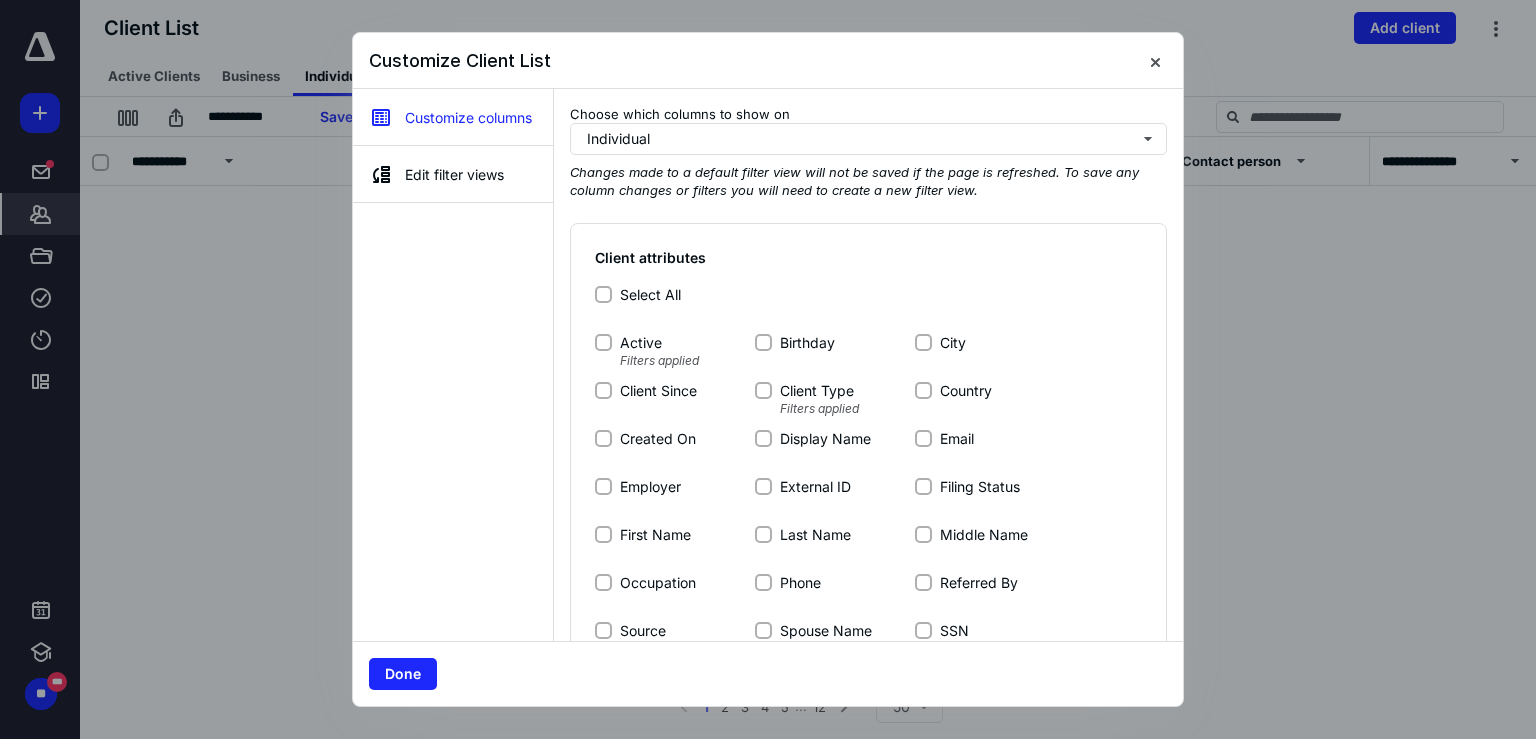 click on "Birthday" at bounding box center (763, 342) 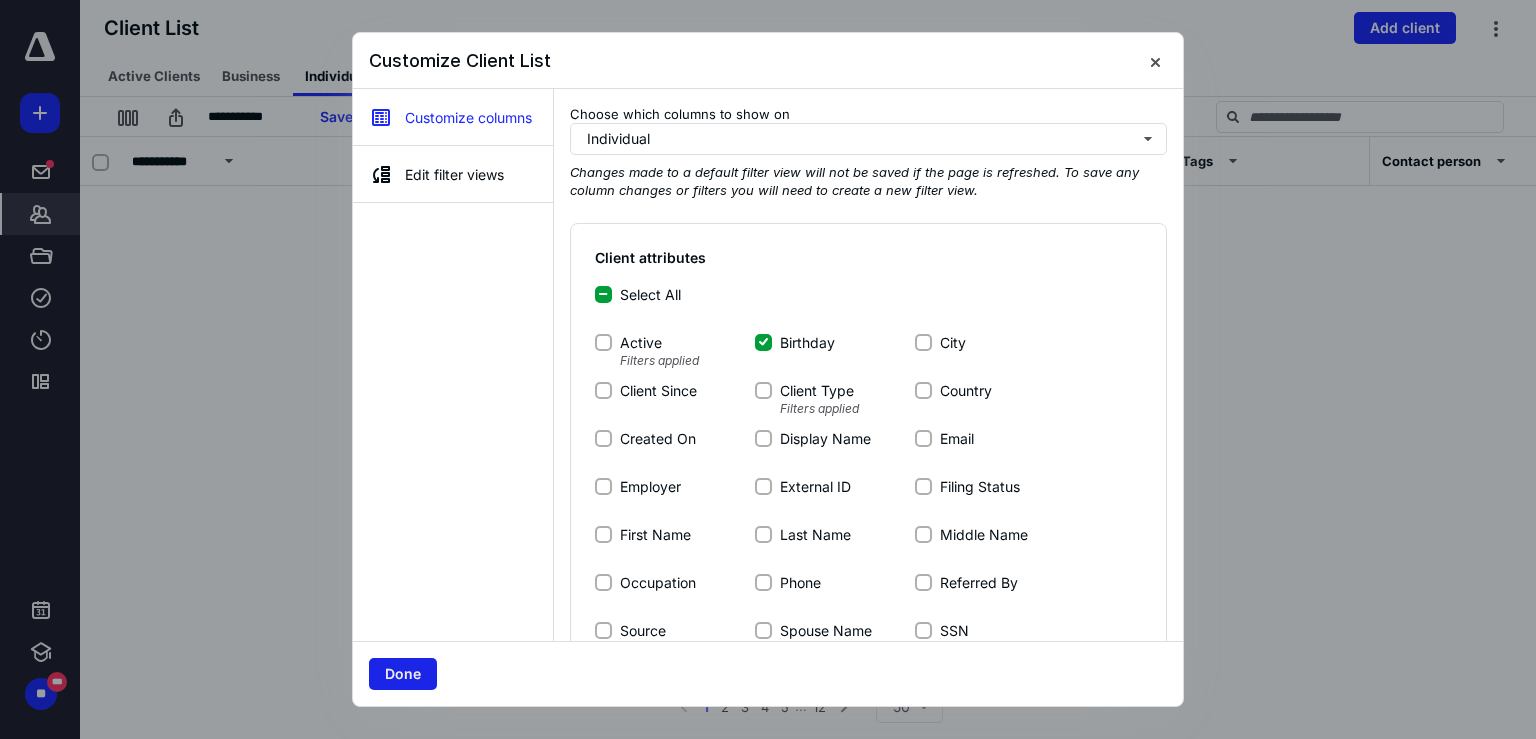click on "Done" at bounding box center (403, 674) 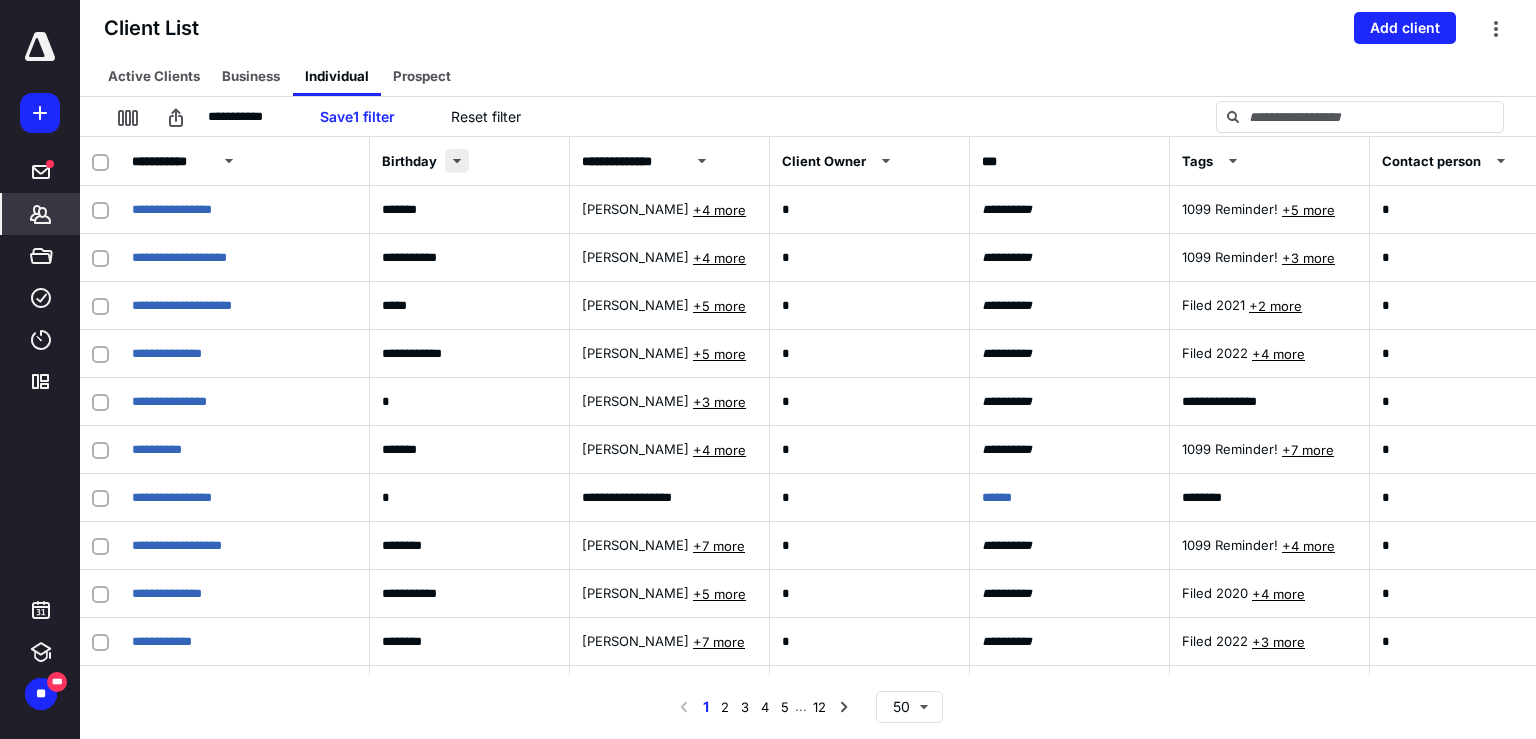 click at bounding box center (457, 161) 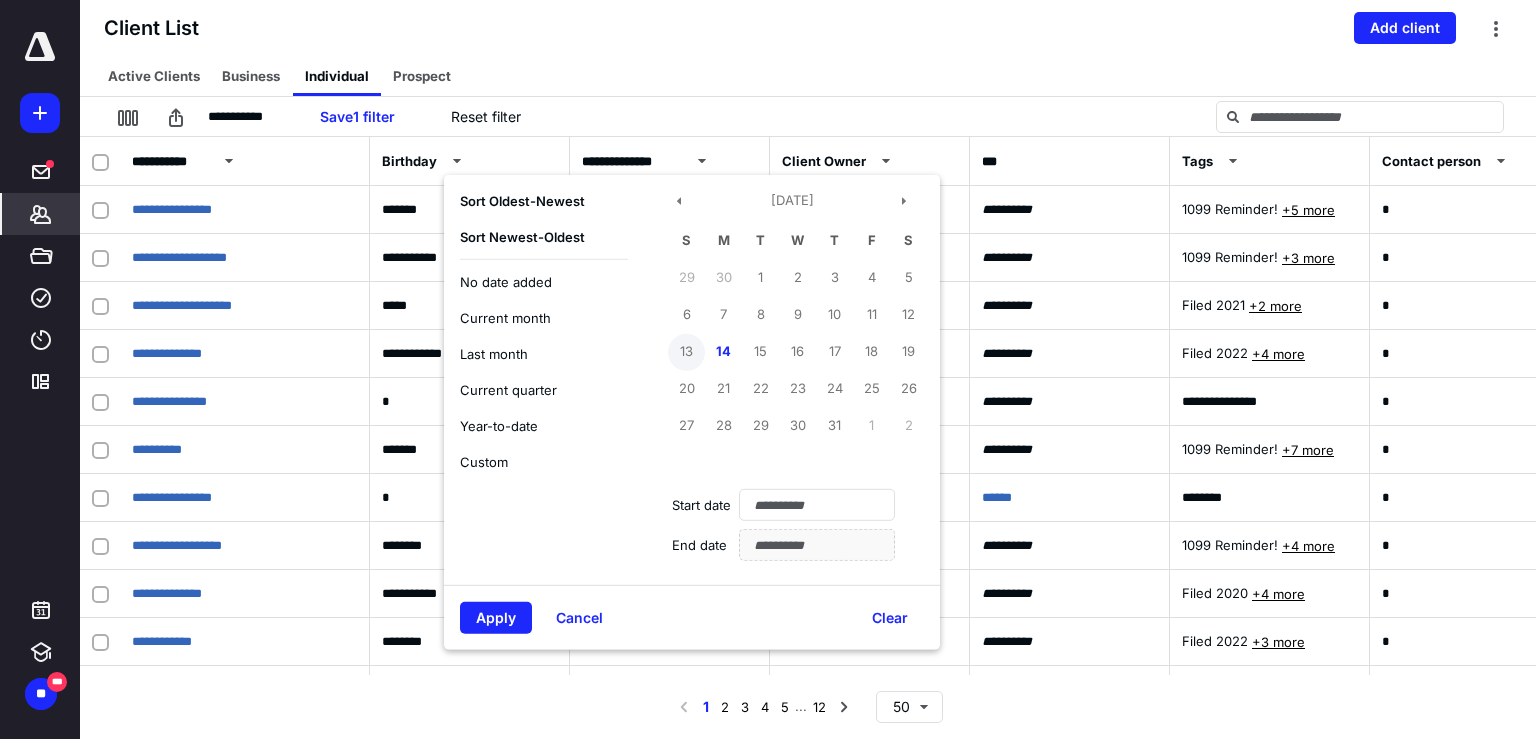 click on "13" at bounding box center [686, 351] 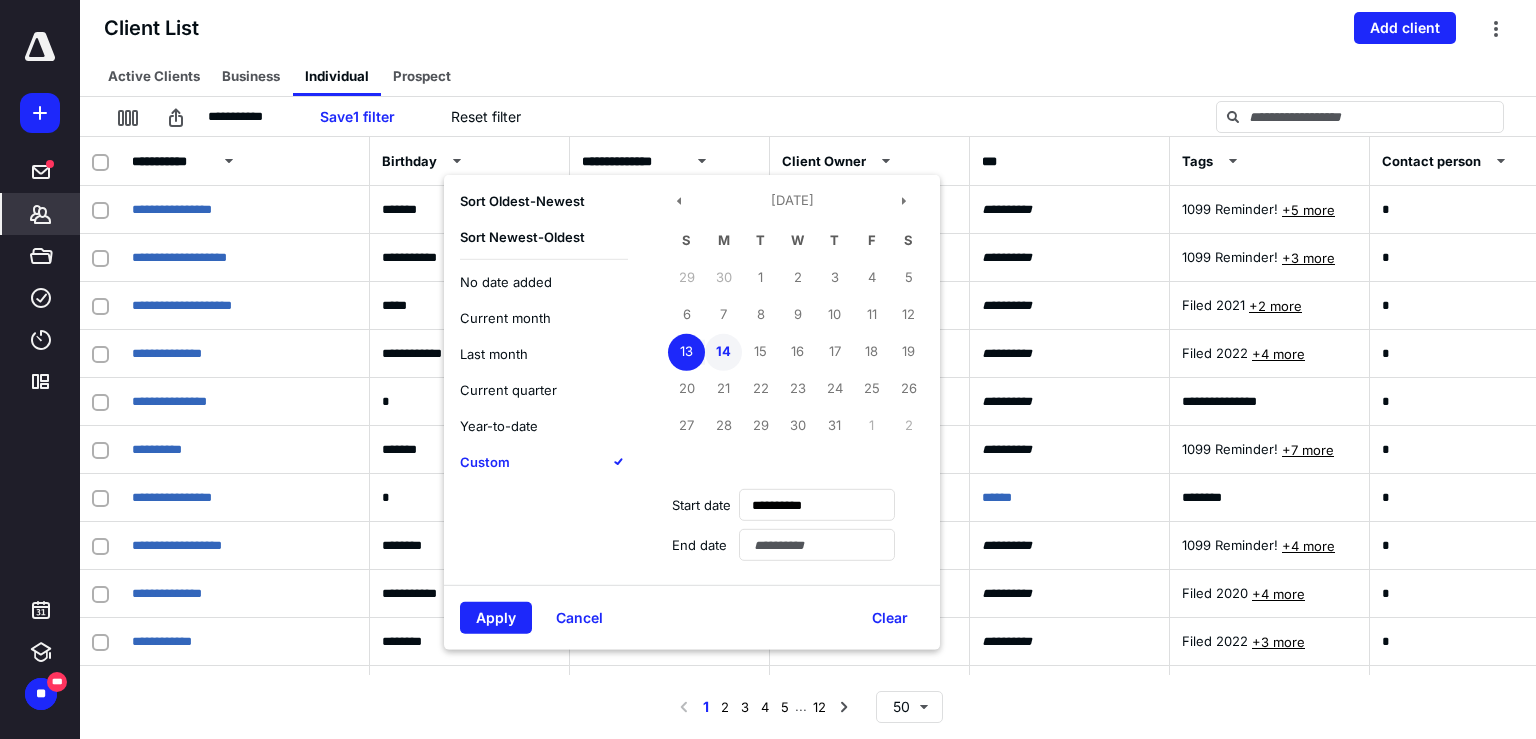 click on "14" at bounding box center (723, 351) 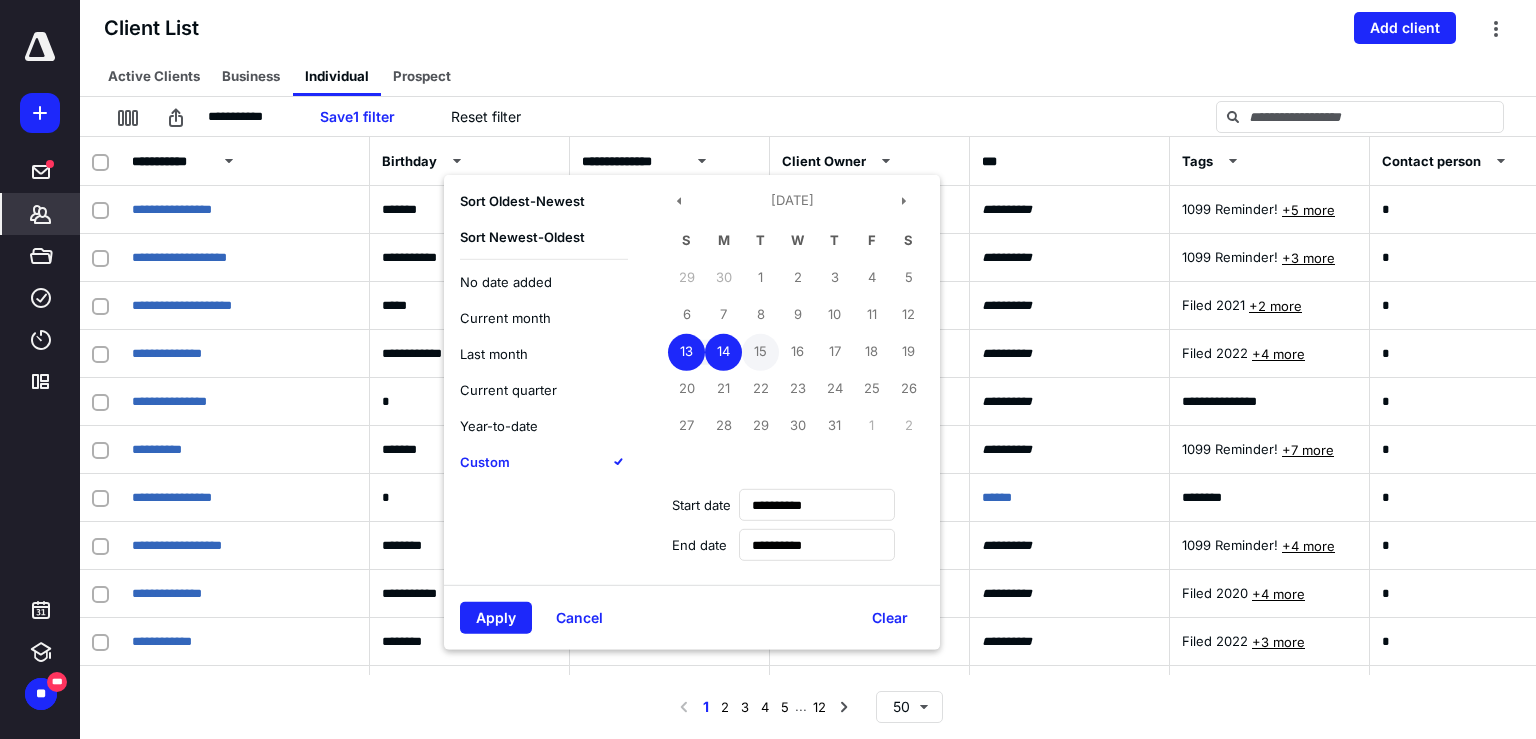 click on "15" at bounding box center [760, 351] 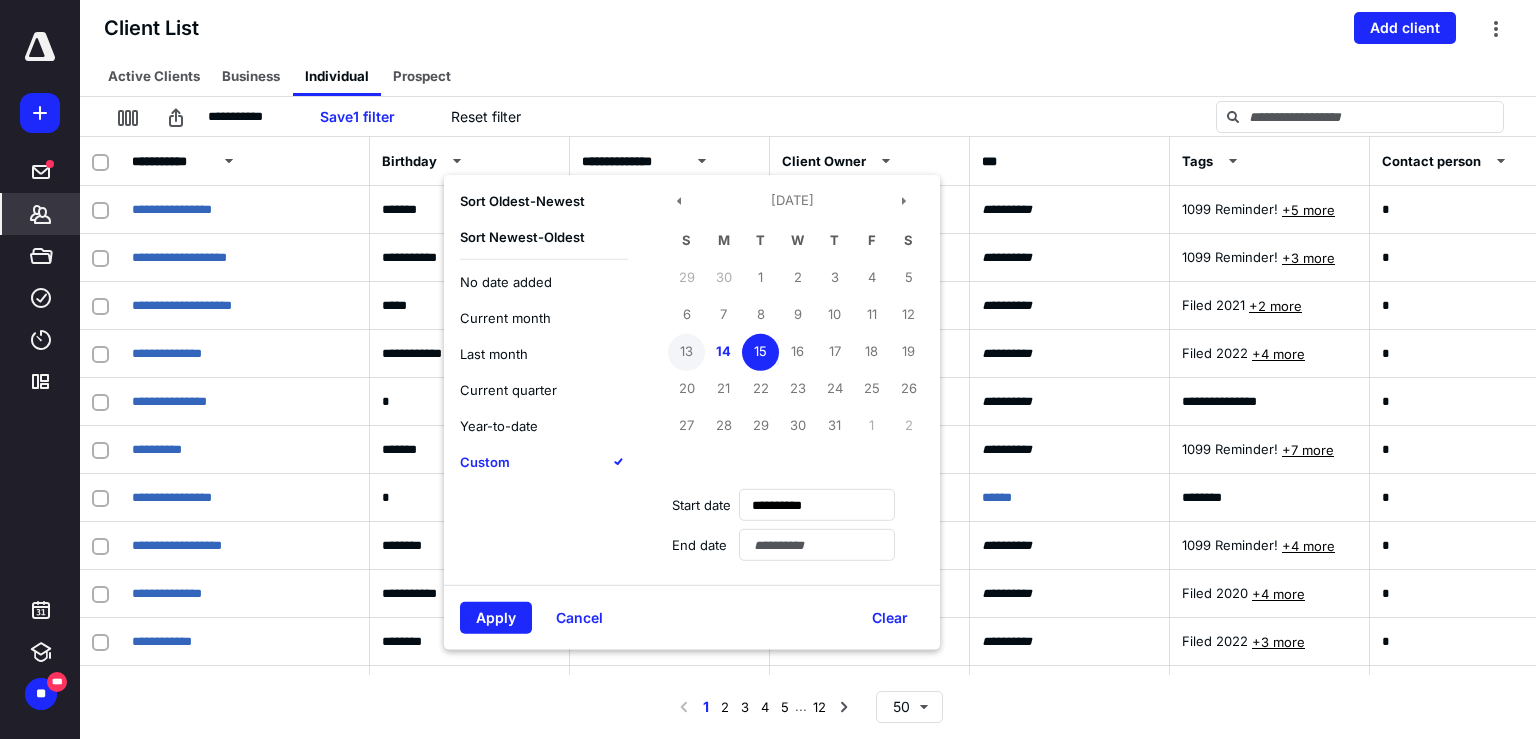 click on "13" at bounding box center (686, 351) 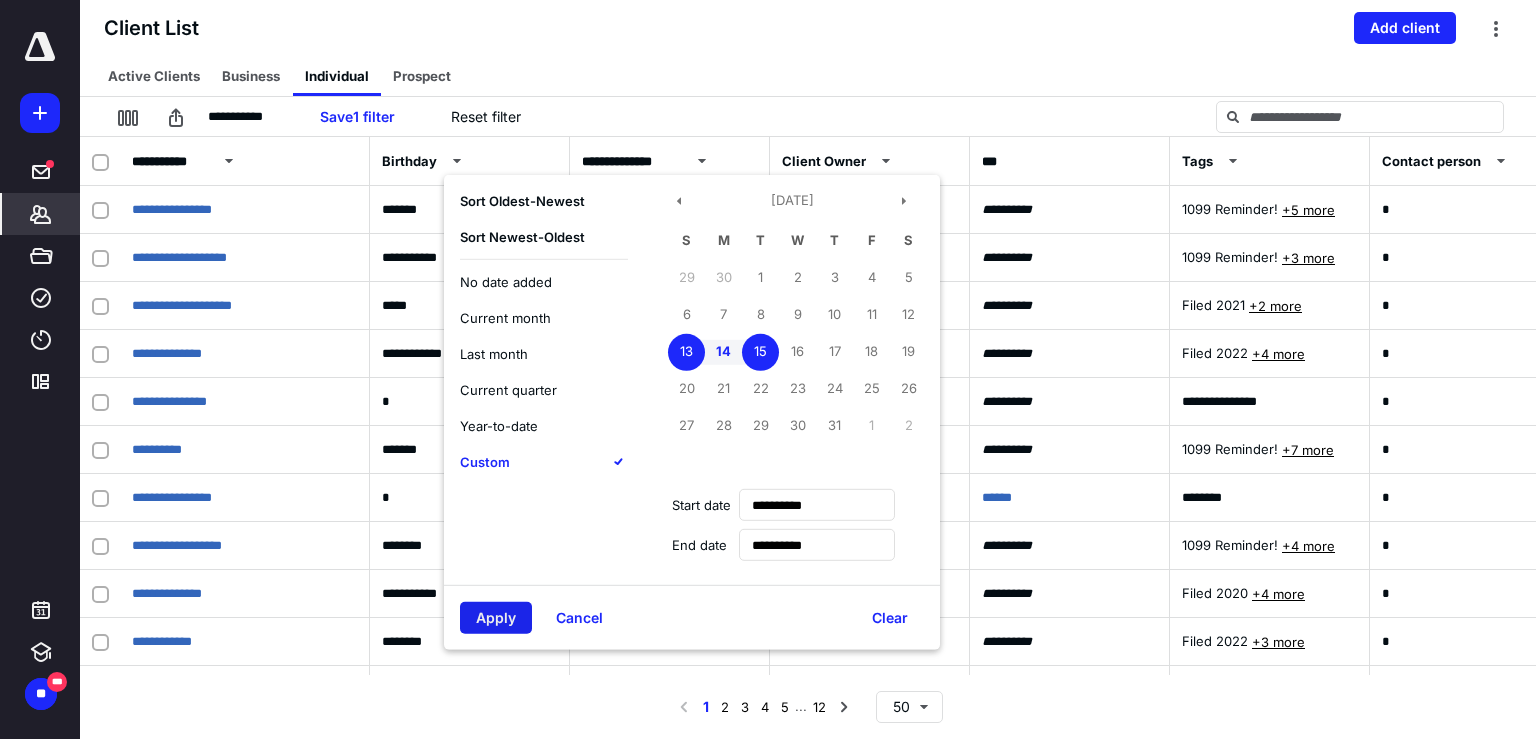 click on "Apply" at bounding box center (496, 618) 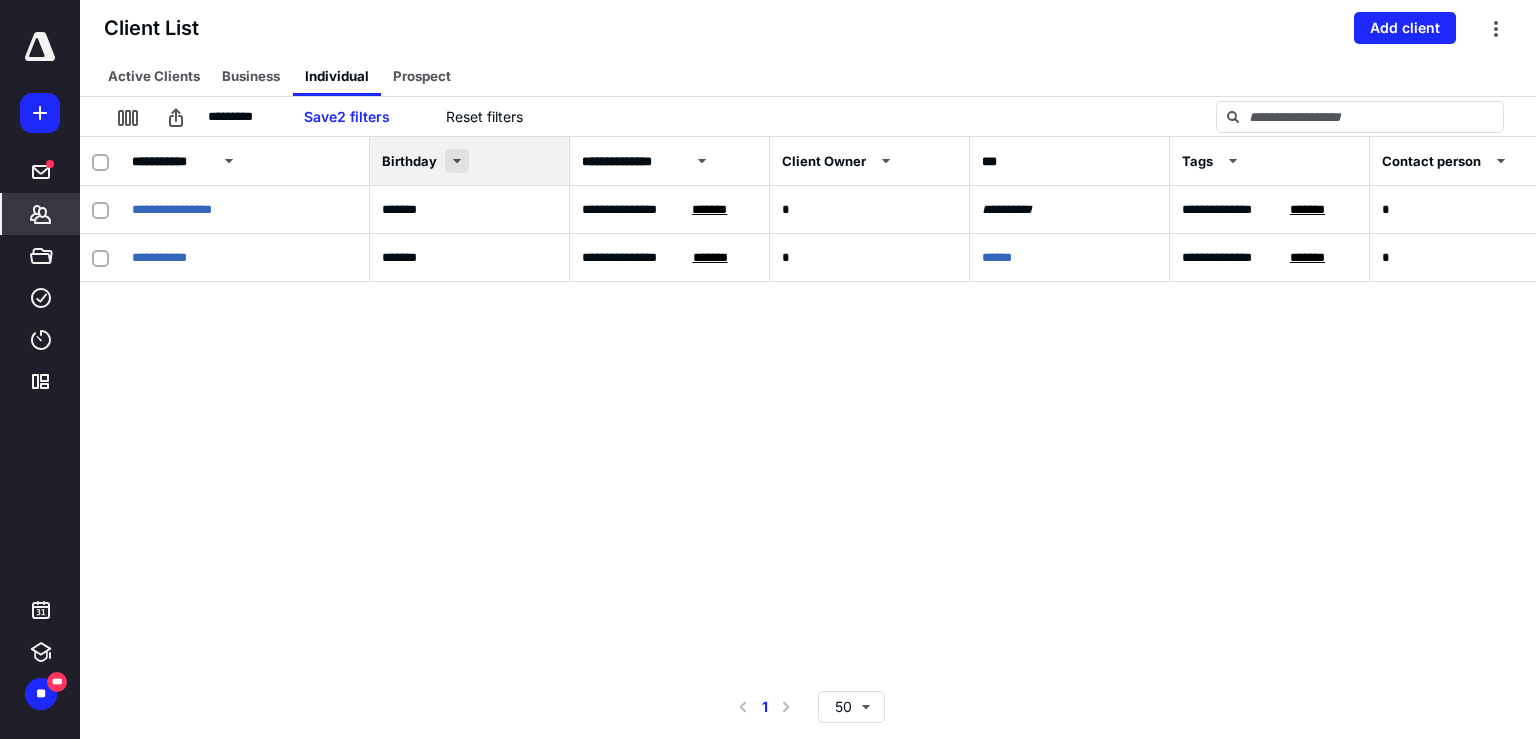 click at bounding box center [457, 161] 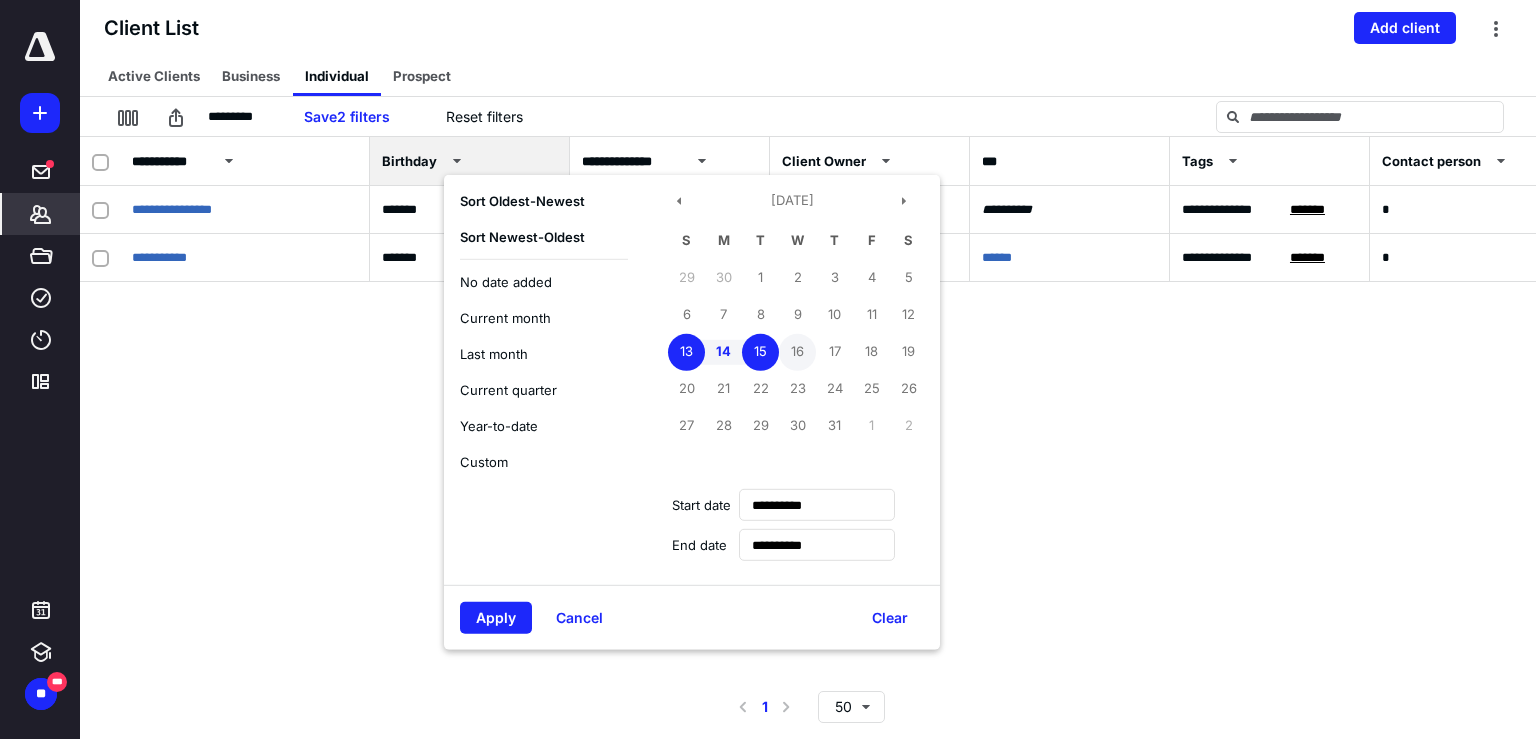 click on "16" at bounding box center [797, 351] 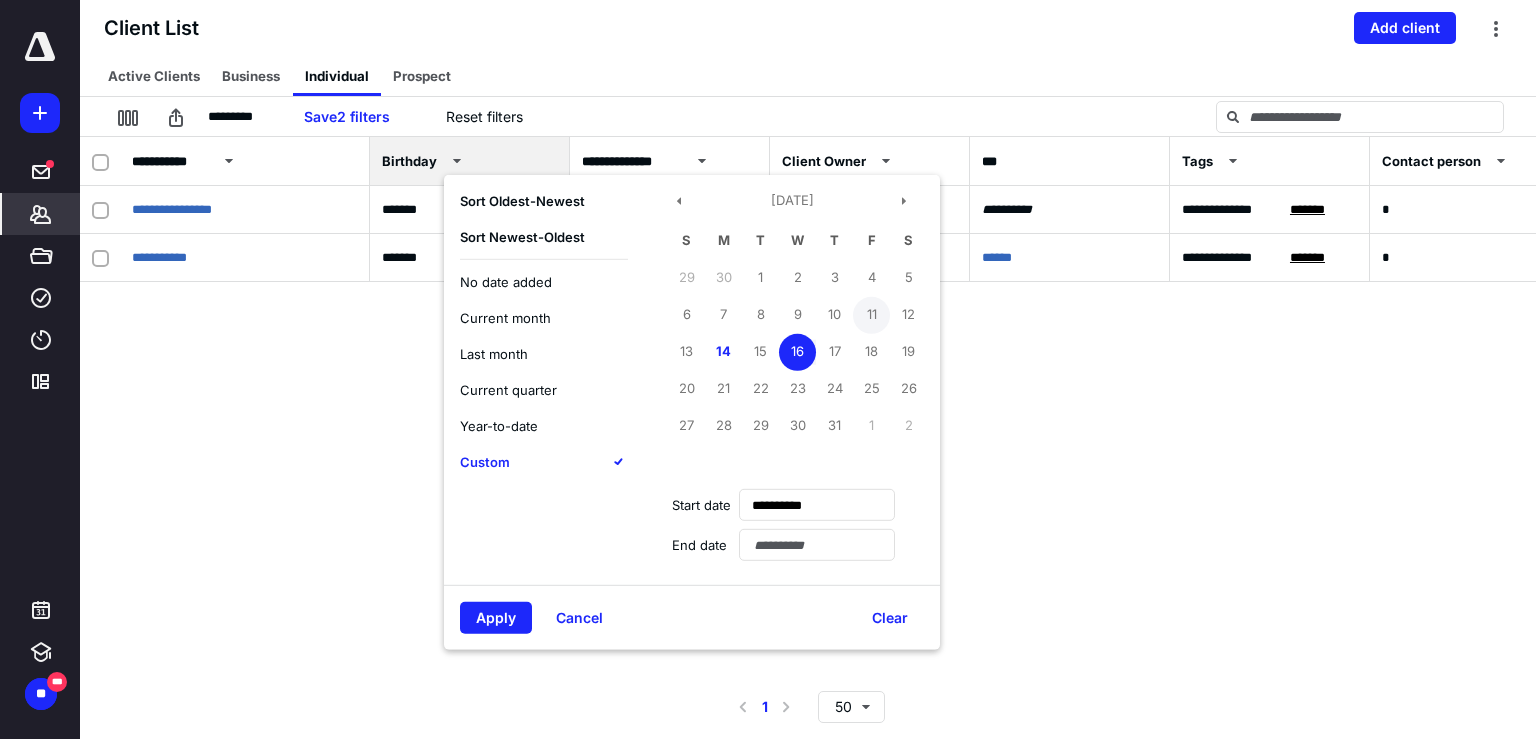 click on "11" at bounding box center [871, 314] 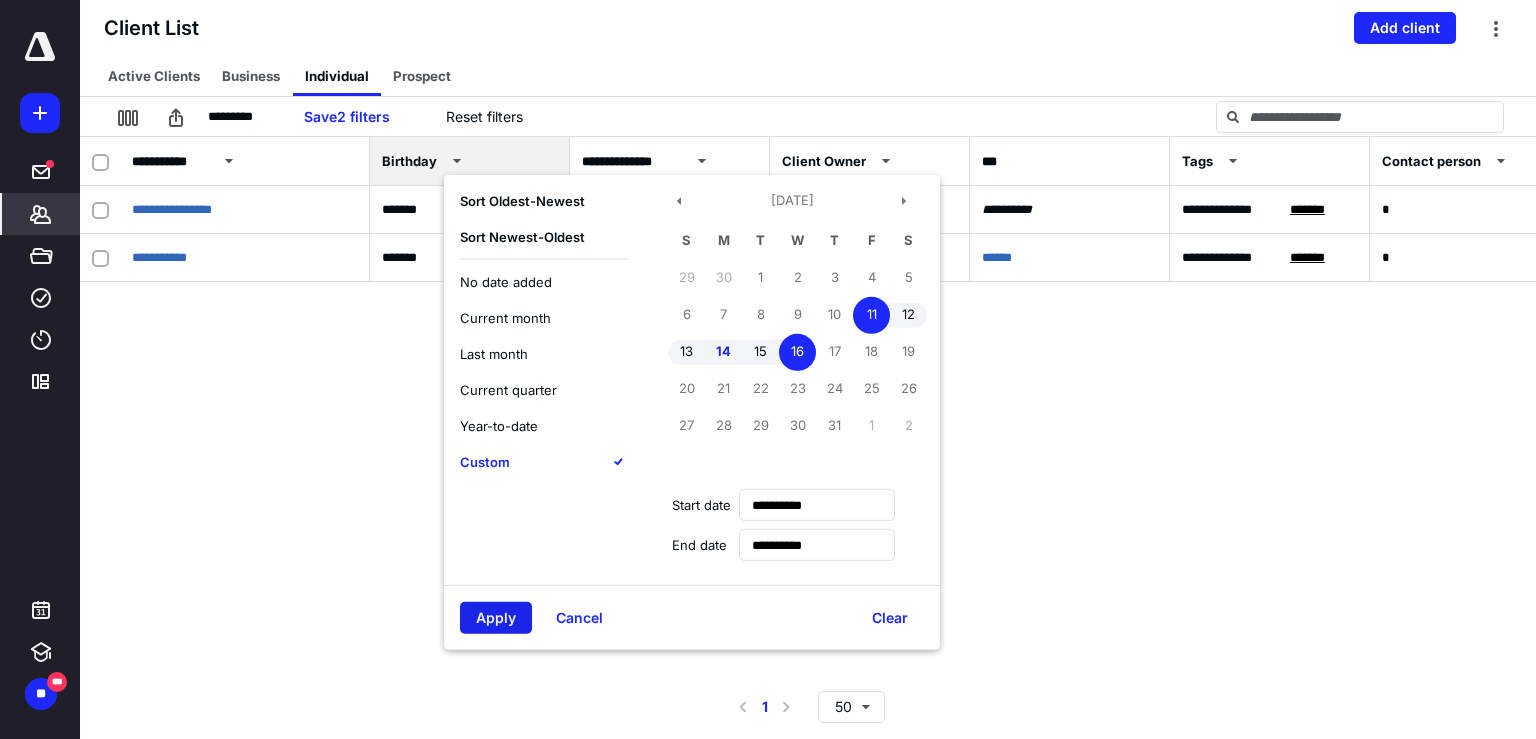 click on "Apply" at bounding box center [496, 618] 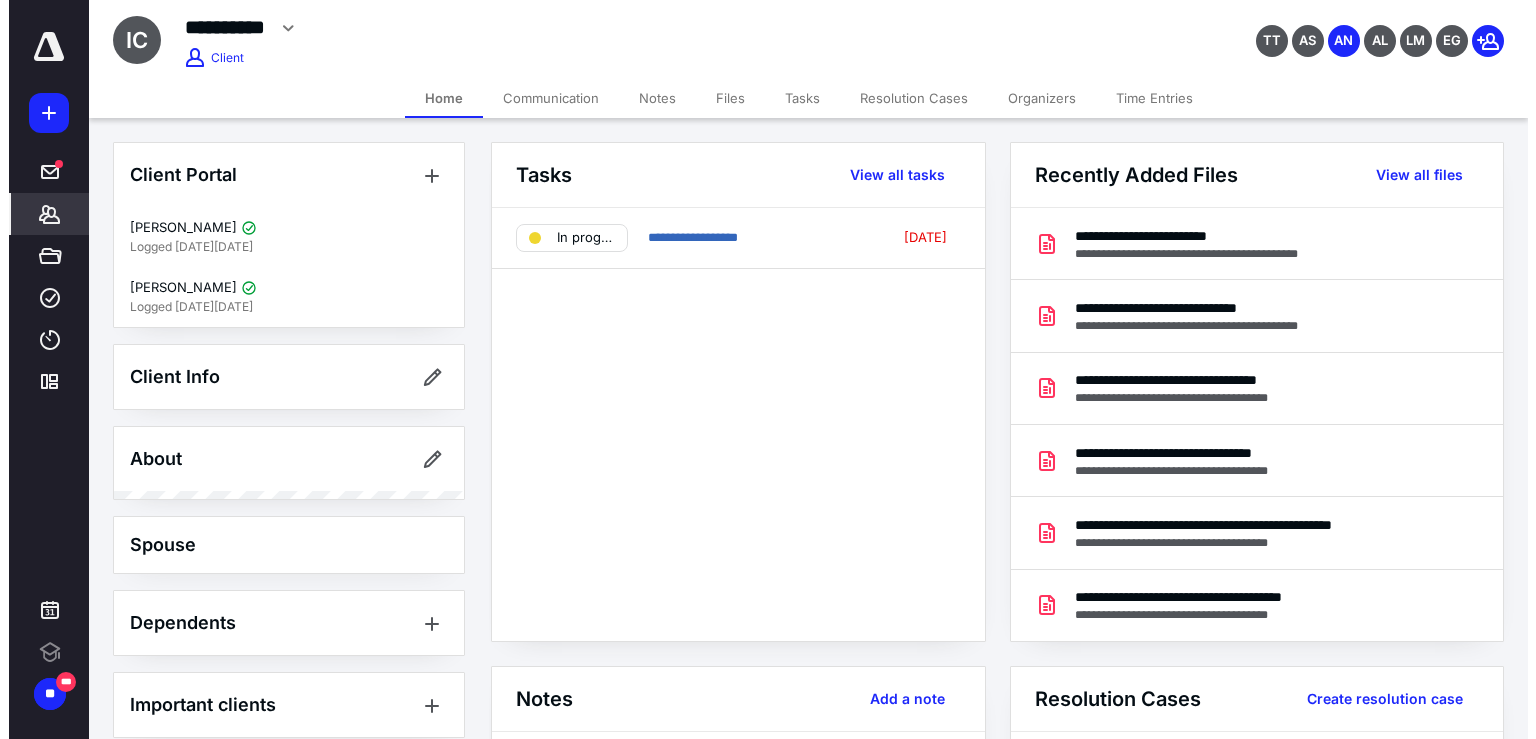 scroll, scrollTop: 0, scrollLeft: 0, axis: both 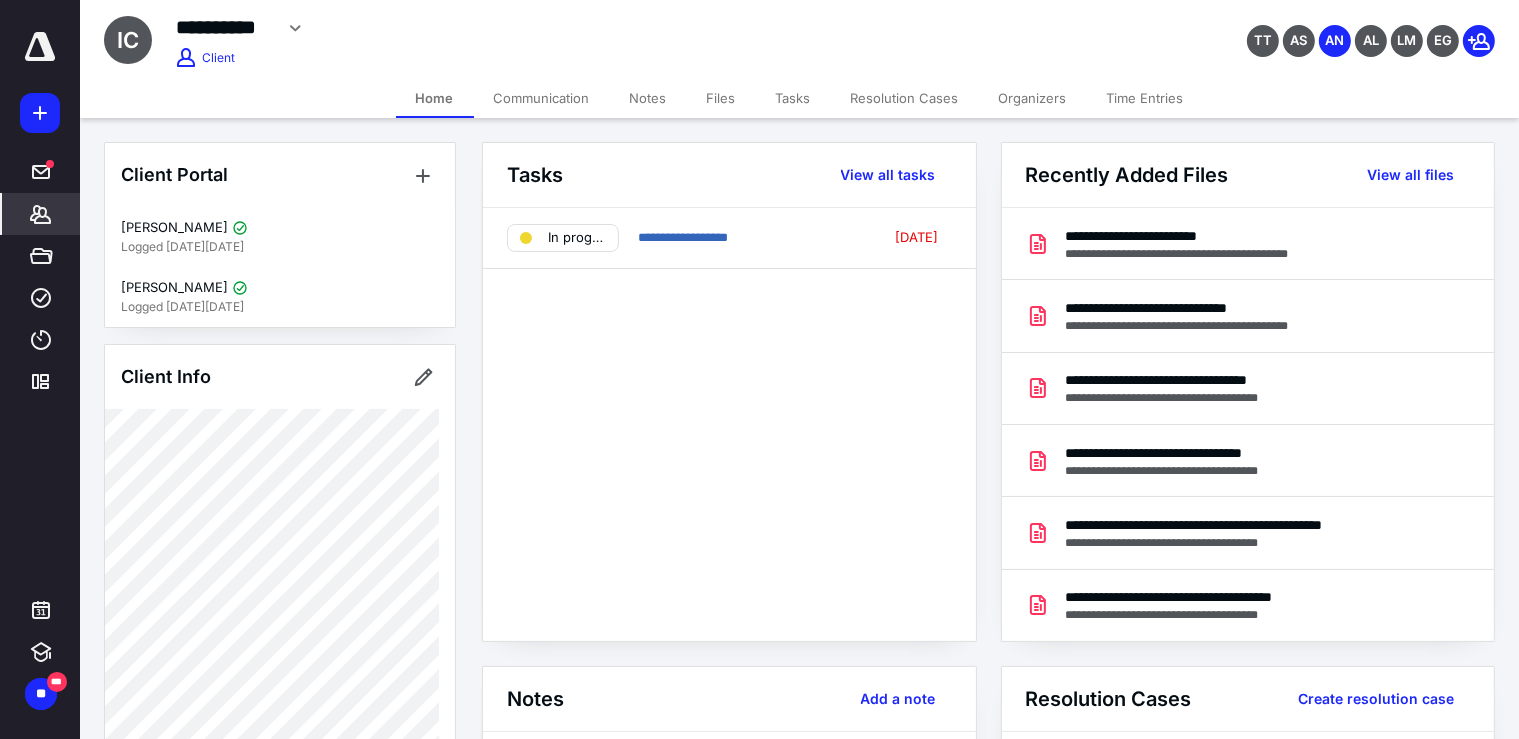 click on "Communication" at bounding box center [542, 98] 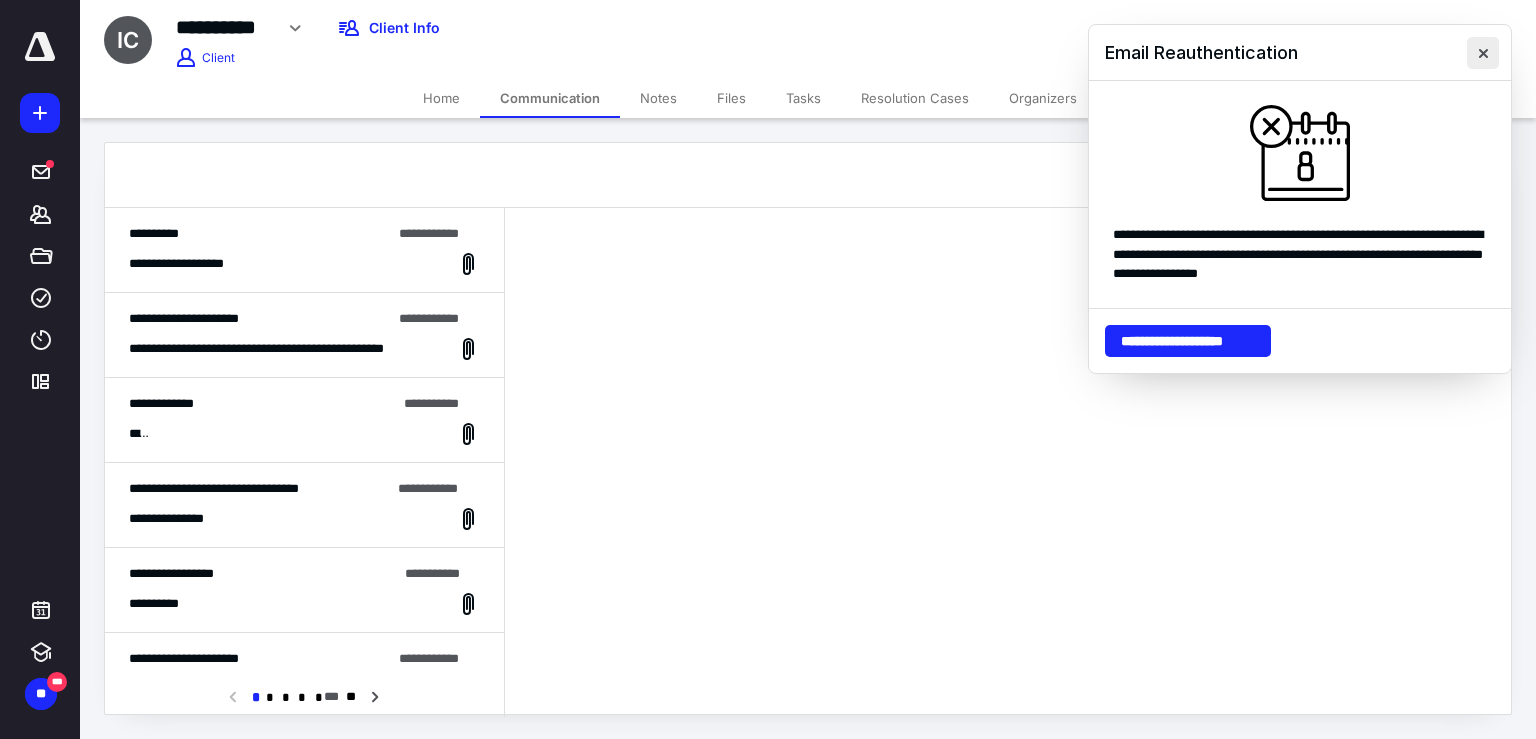 click at bounding box center (1483, 53) 